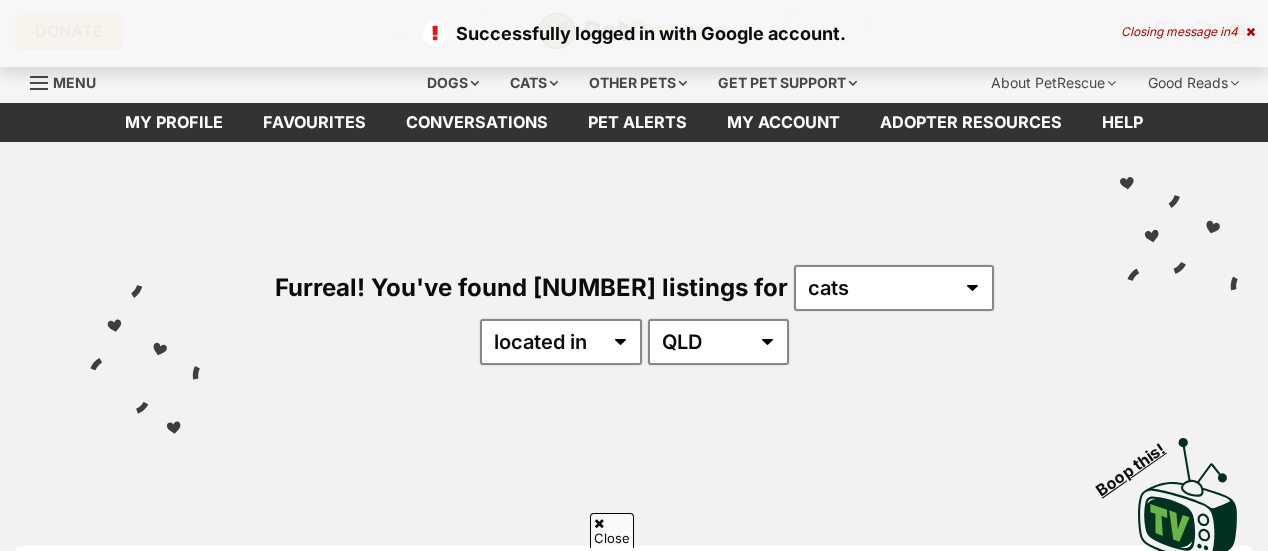 scroll, scrollTop: 515, scrollLeft: 0, axis: vertical 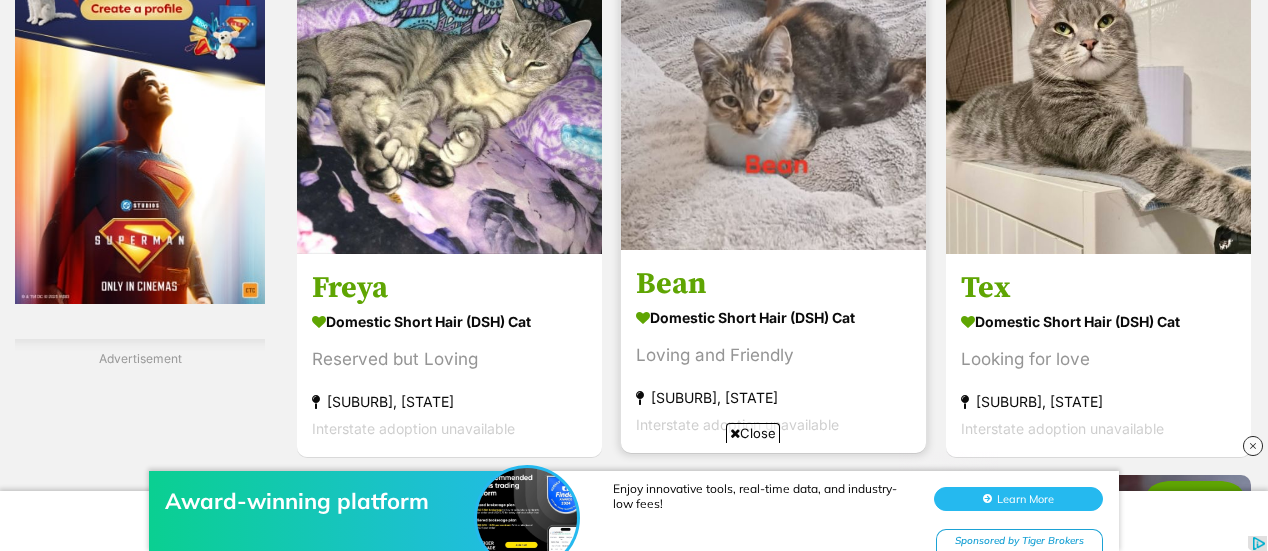 click at bounding box center (897, -25) 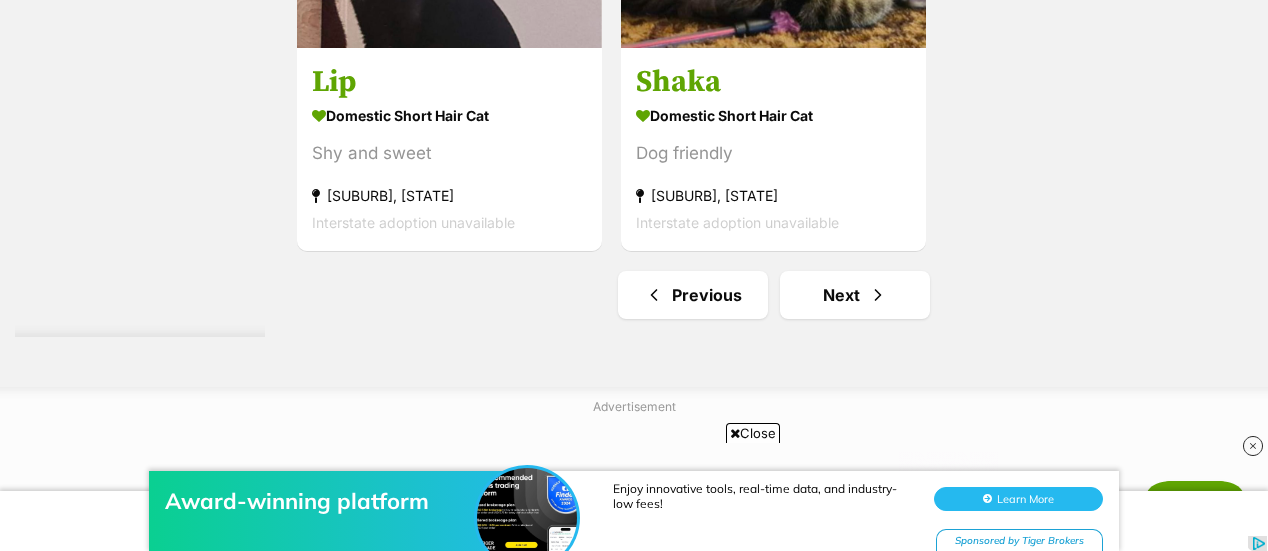 scroll, scrollTop: 4835, scrollLeft: 0, axis: vertical 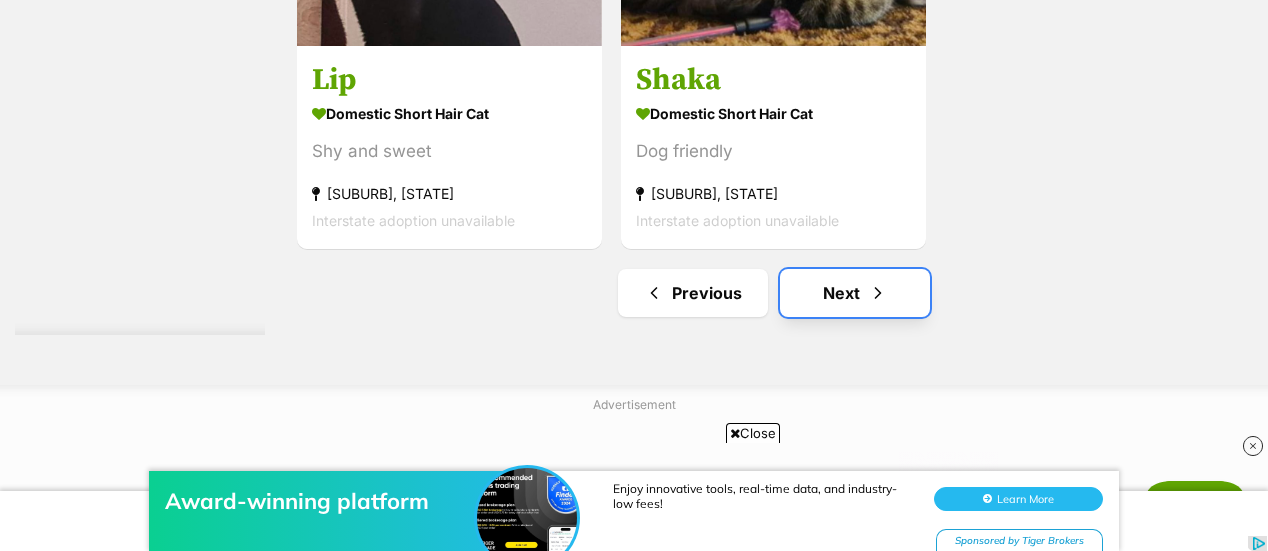 click on "Next" at bounding box center [855, 293] 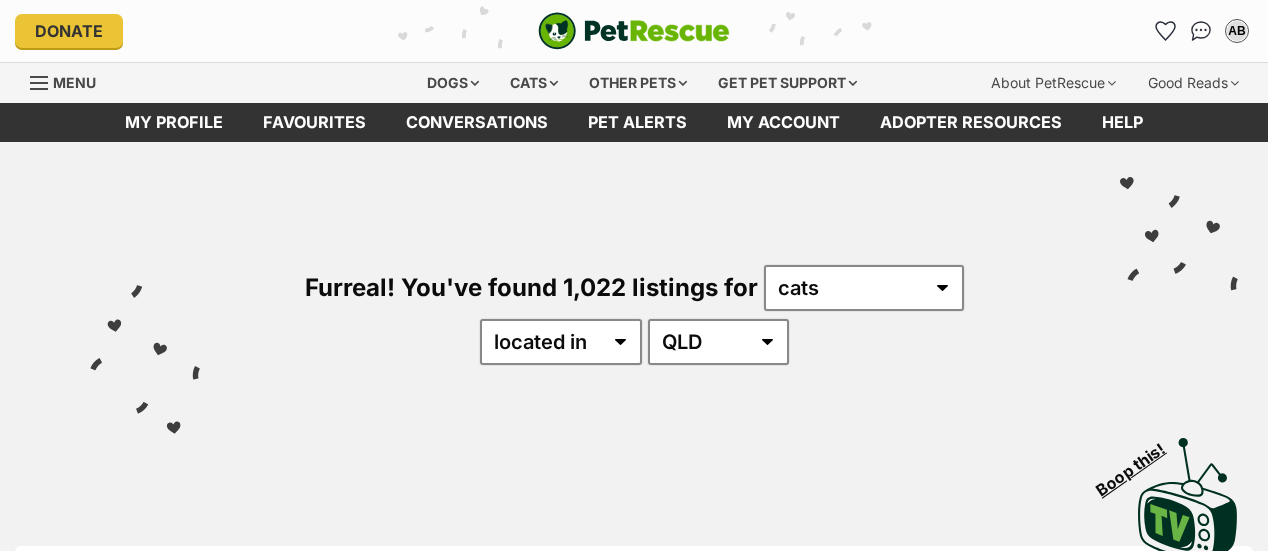 scroll, scrollTop: 306, scrollLeft: 0, axis: vertical 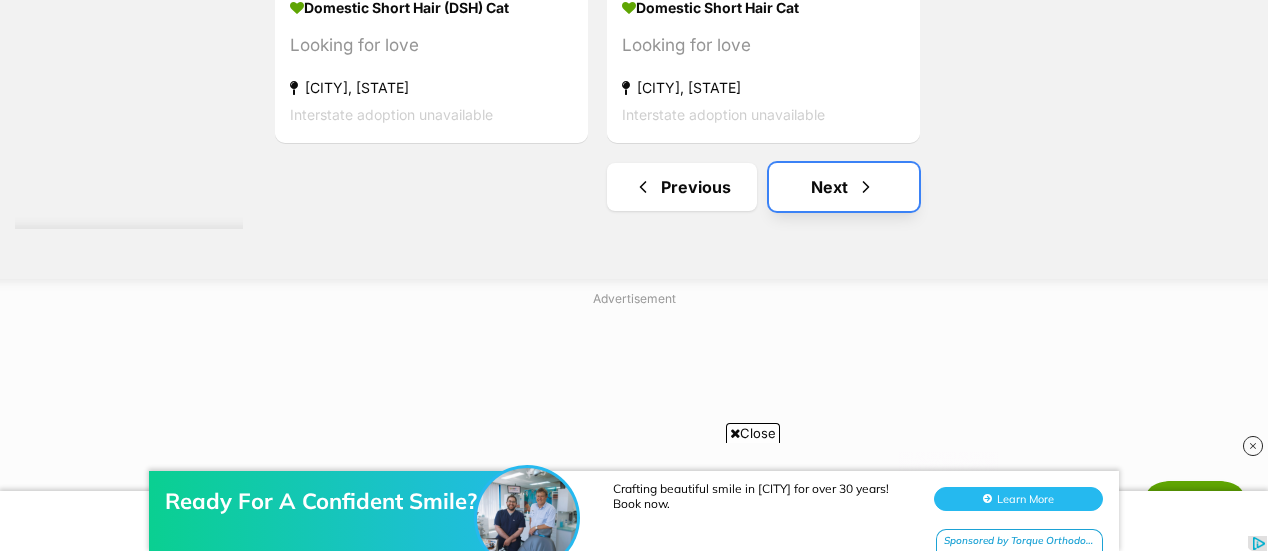 click on "Next" at bounding box center [844, 187] 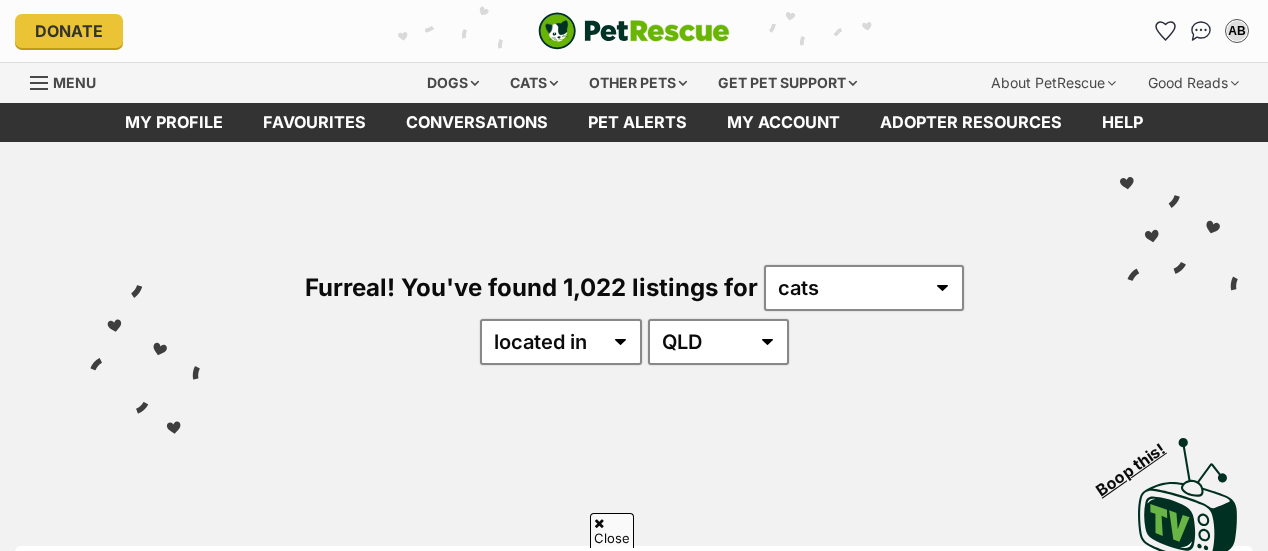 scroll, scrollTop: 255, scrollLeft: 0, axis: vertical 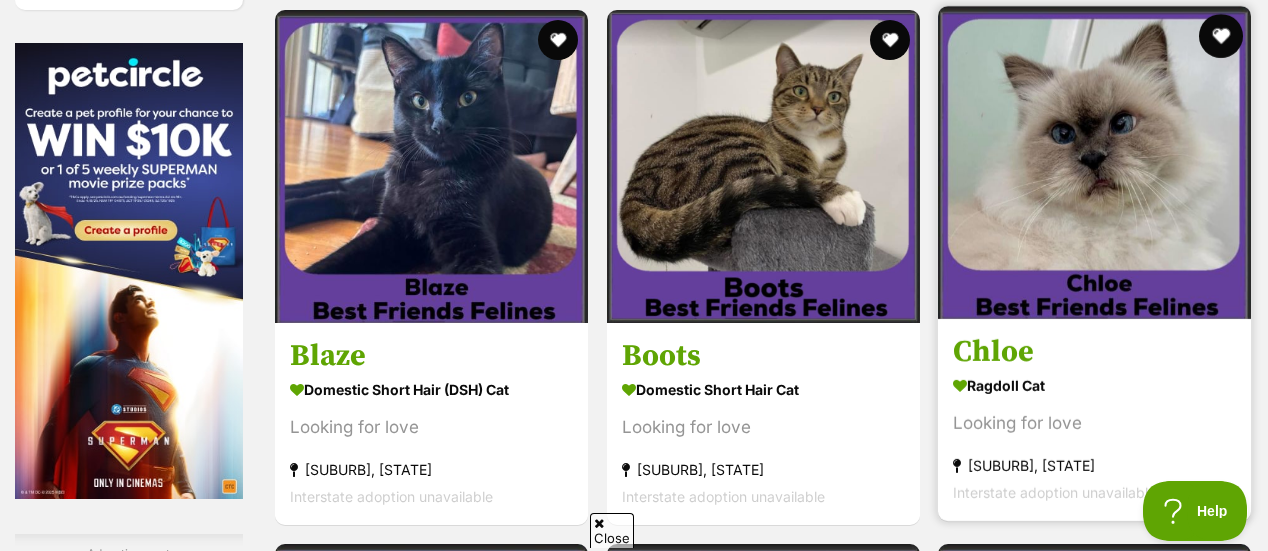 click at bounding box center [1221, 36] 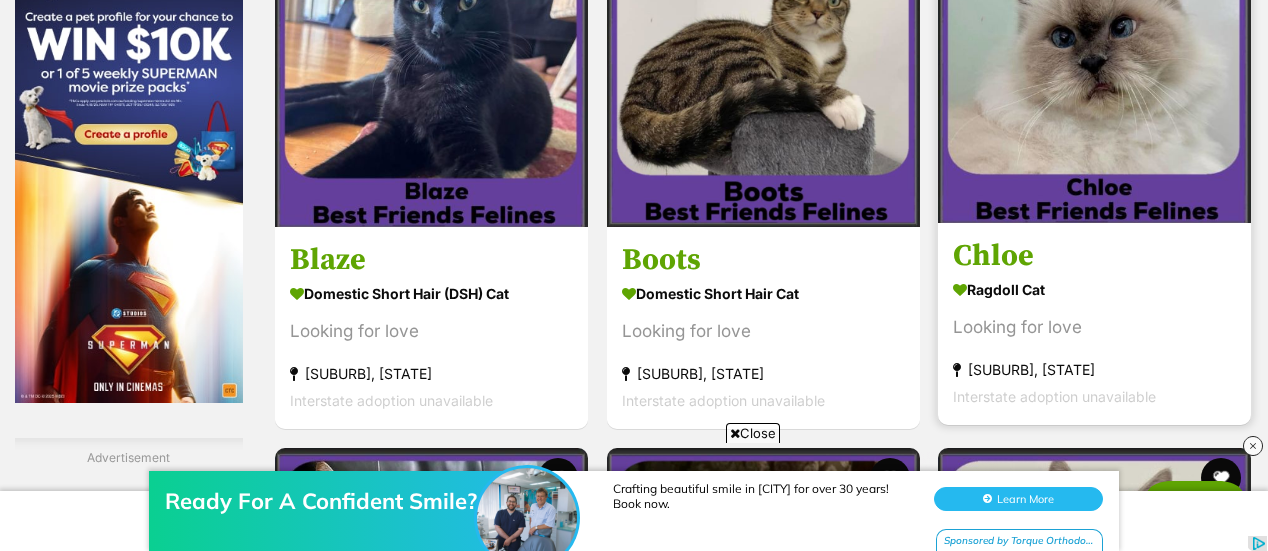 scroll, scrollTop: 3260, scrollLeft: 0, axis: vertical 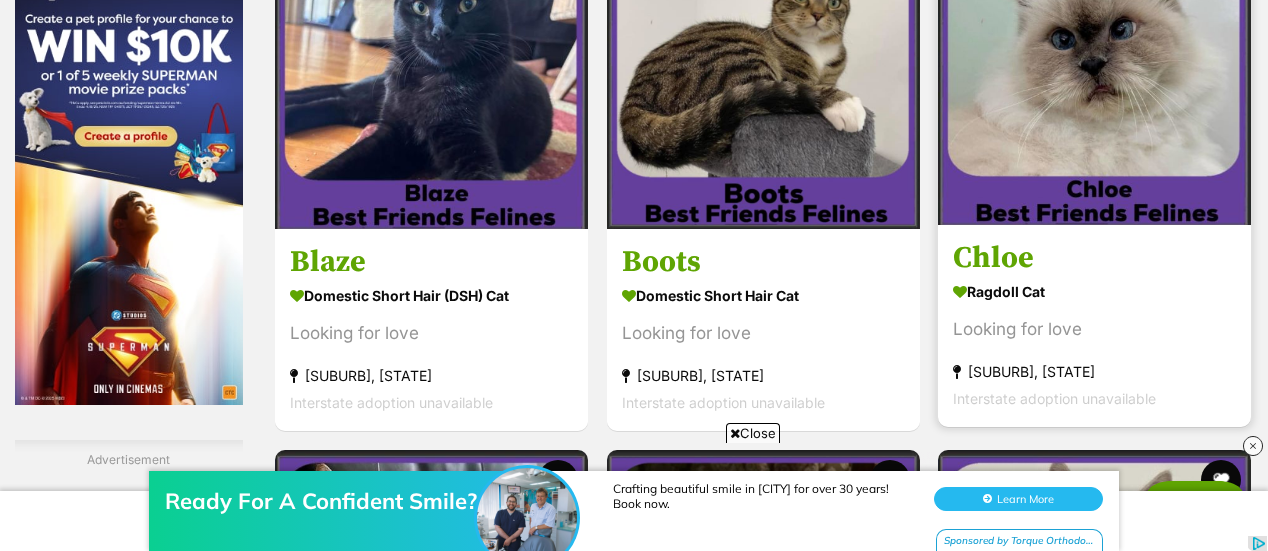 click at bounding box center [1094, 68] 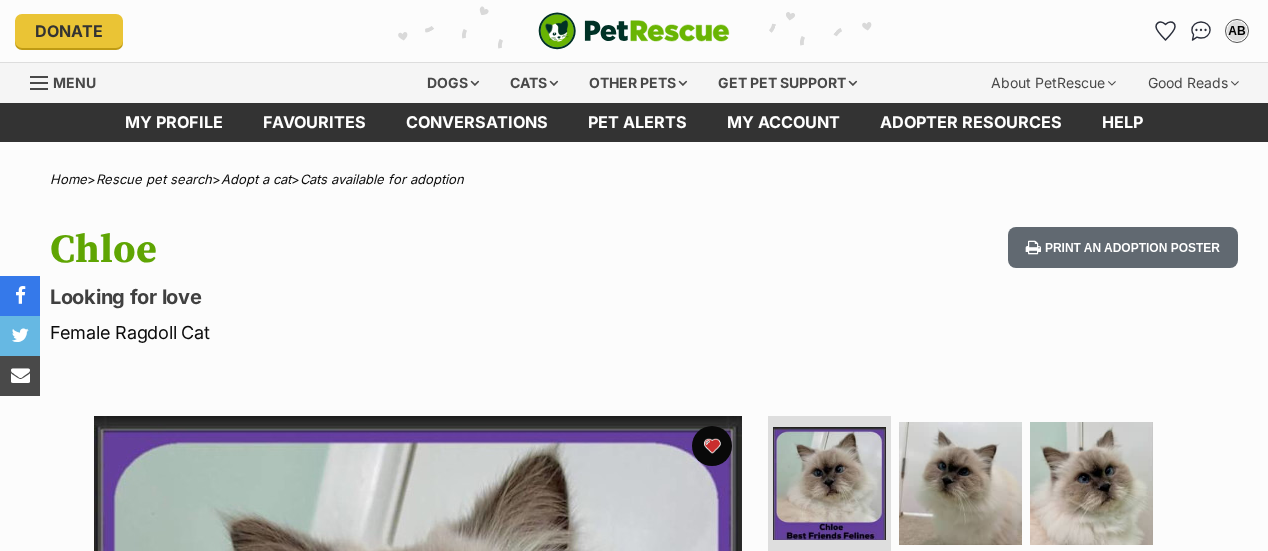 scroll, scrollTop: 0, scrollLeft: 0, axis: both 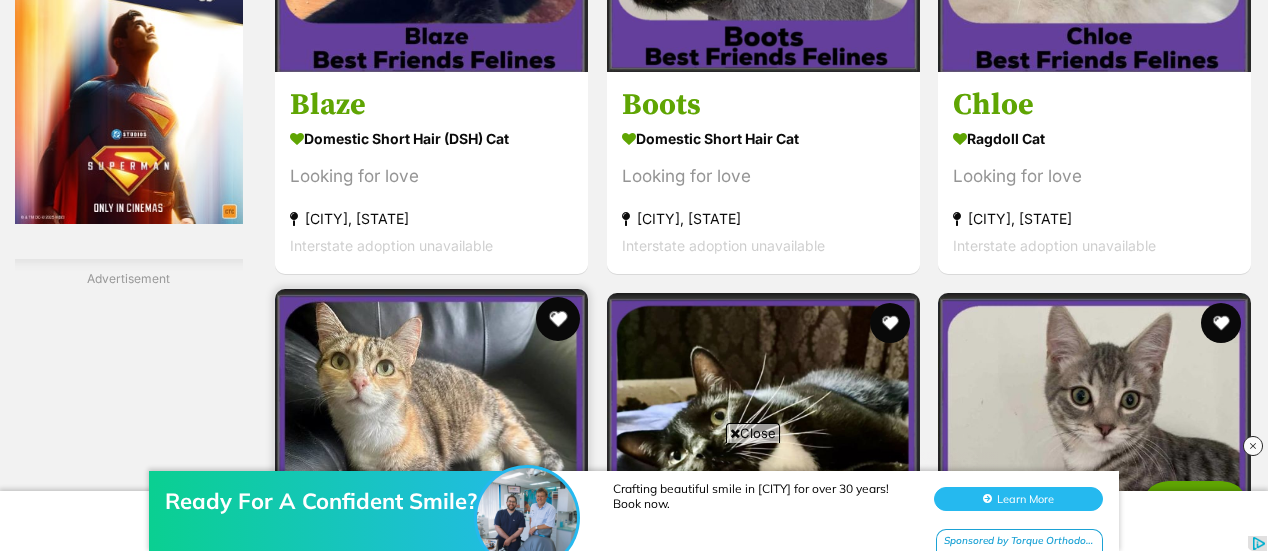 click at bounding box center [558, 319] 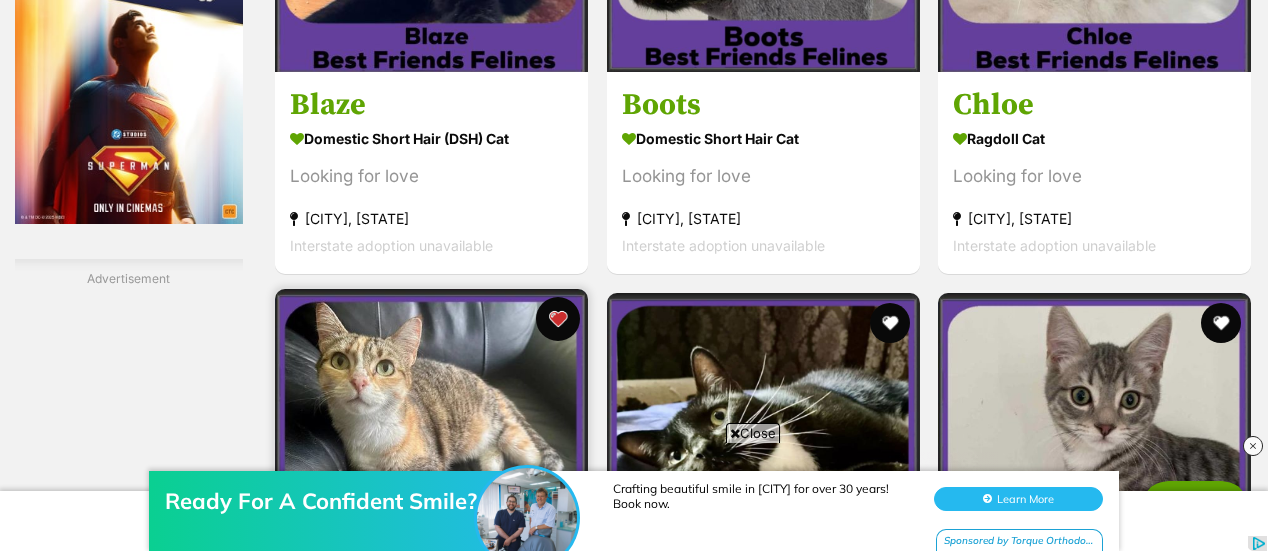 click at bounding box center (558, 319) 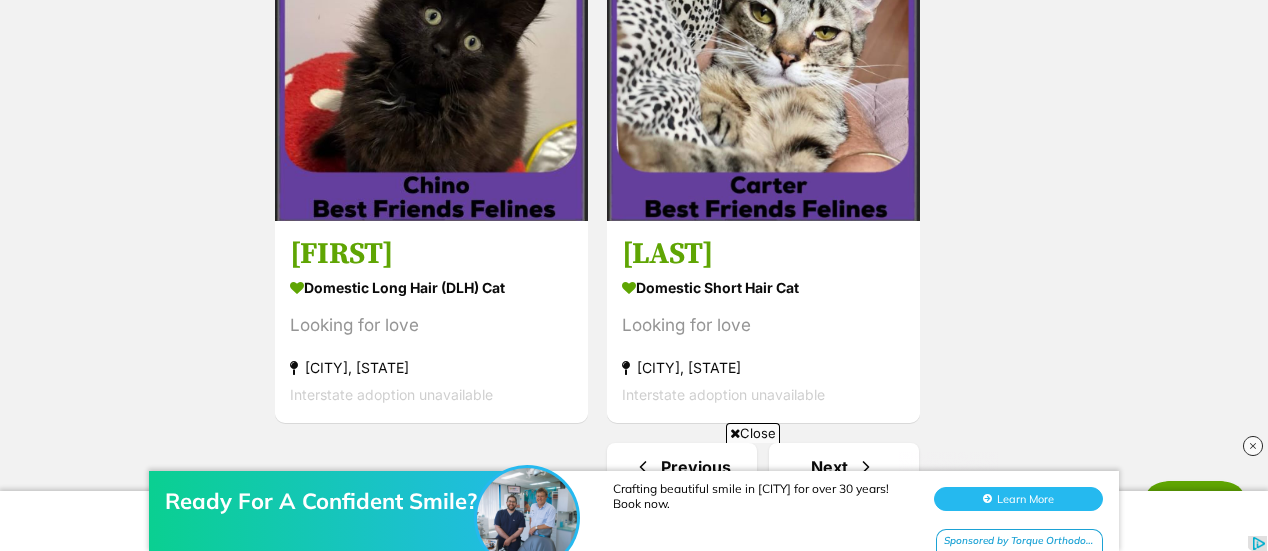 scroll, scrollTop: 4529, scrollLeft: 0, axis: vertical 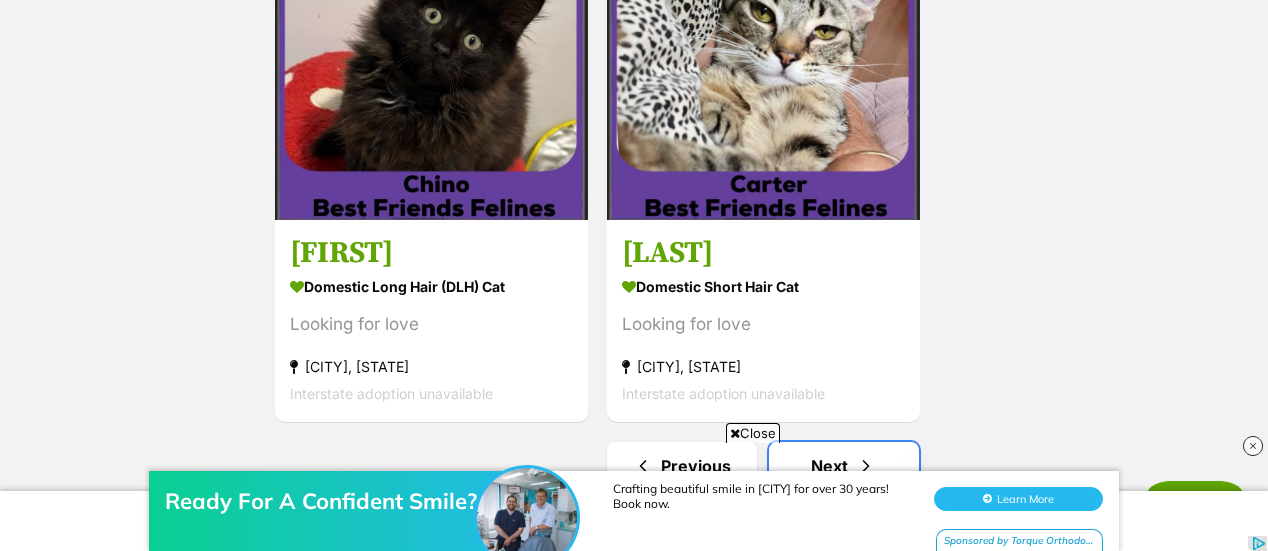 click at bounding box center [866, 466] 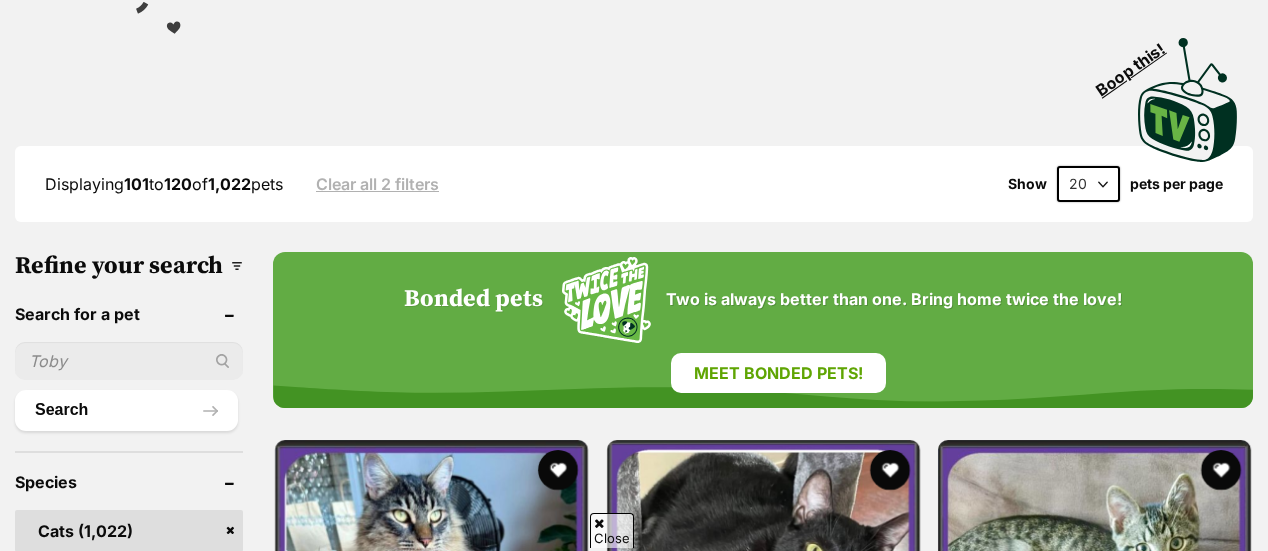 scroll, scrollTop: 0, scrollLeft: 0, axis: both 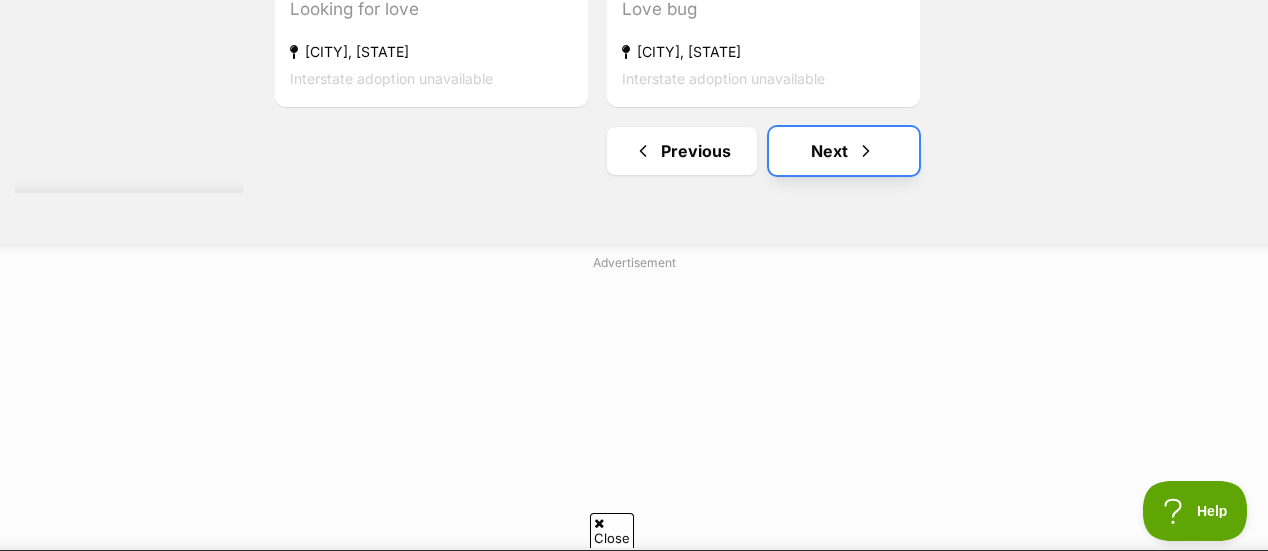 click at bounding box center (866, 151) 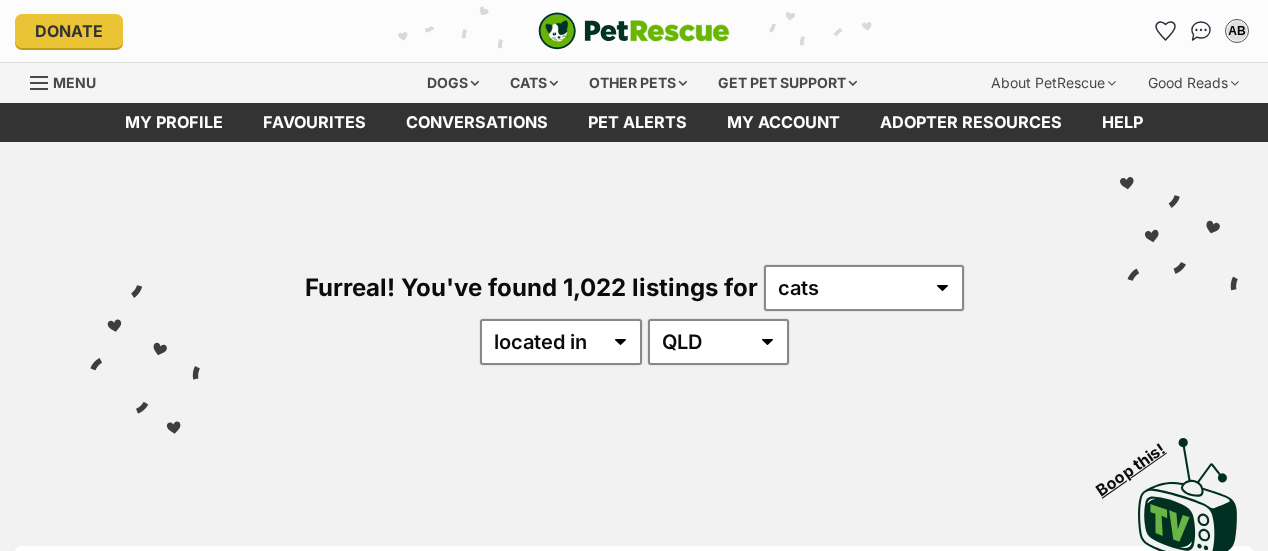 scroll, scrollTop: 0, scrollLeft: 0, axis: both 